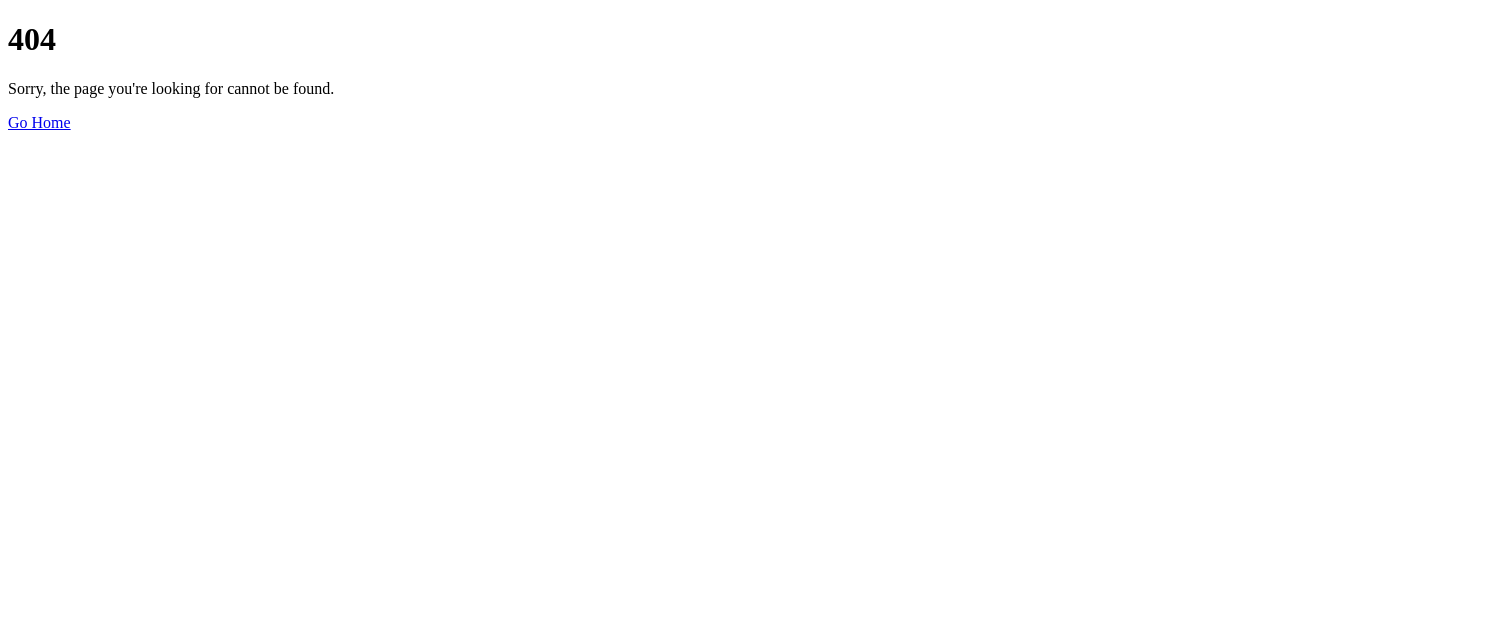 scroll, scrollTop: 0, scrollLeft: 0, axis: both 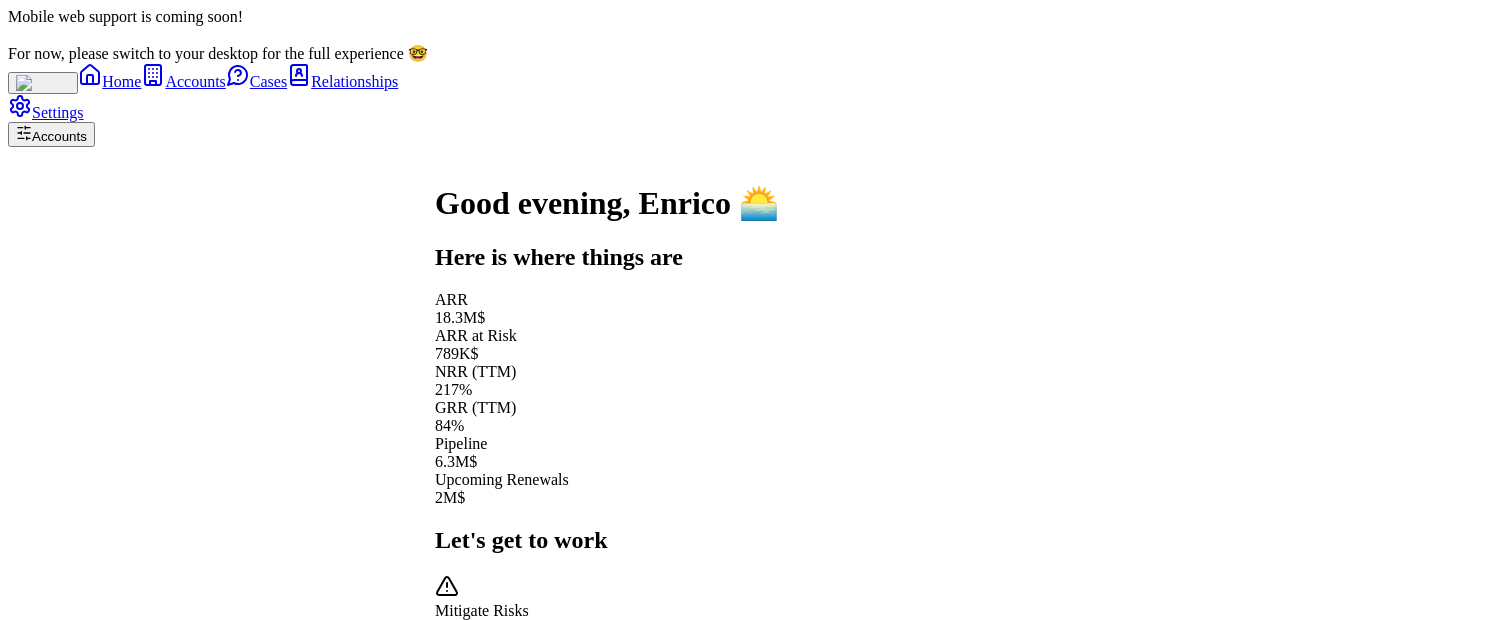 click on "Internal Prep" at bounding box center [607, 981] 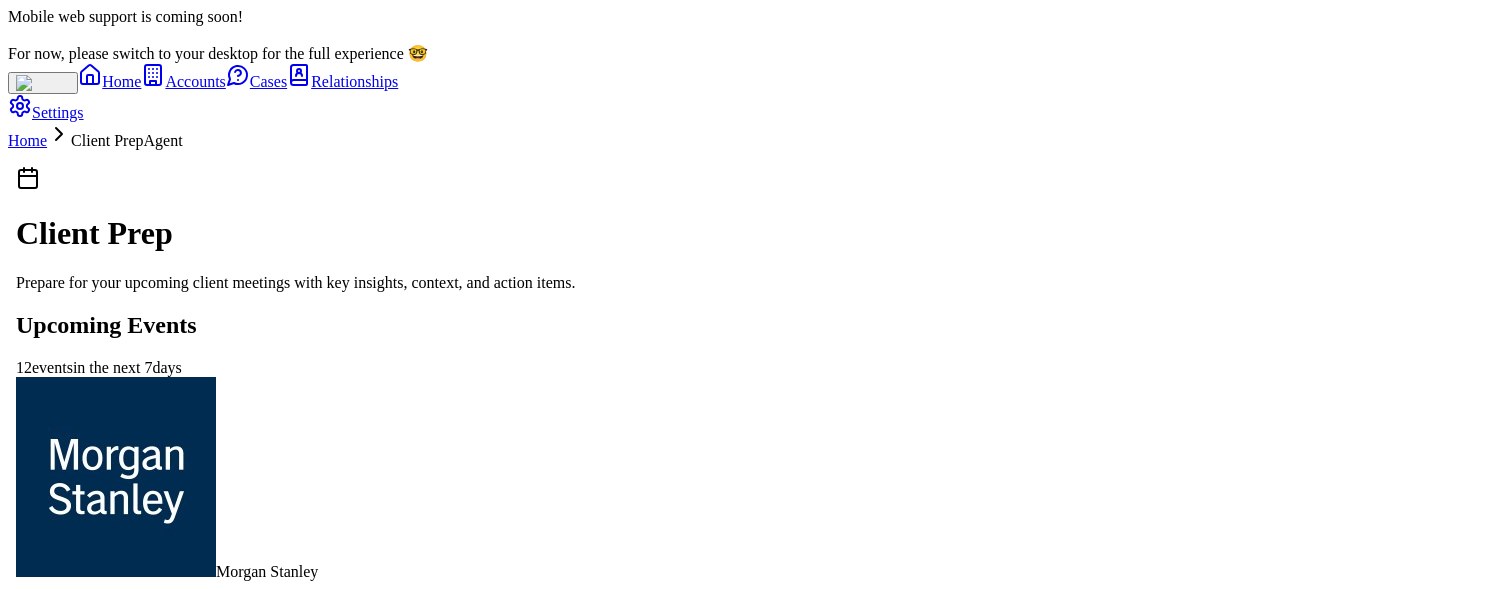 scroll, scrollTop: -669, scrollLeft: 0, axis: vertical 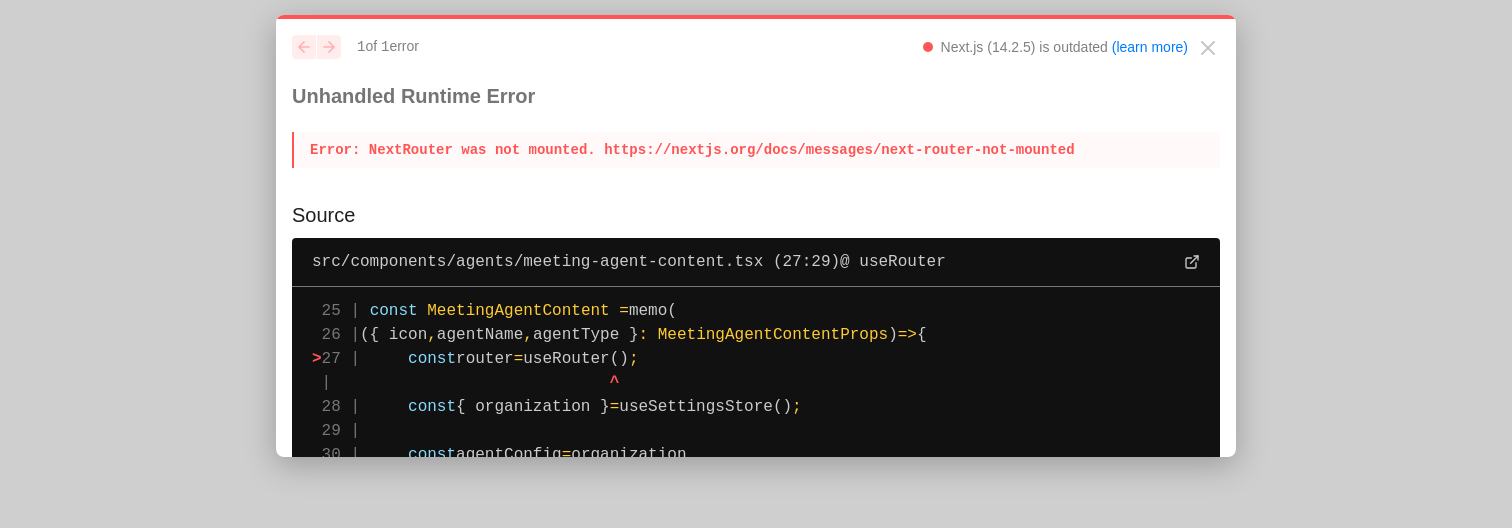 click on "useRouter()" at bounding box center (576, 359) 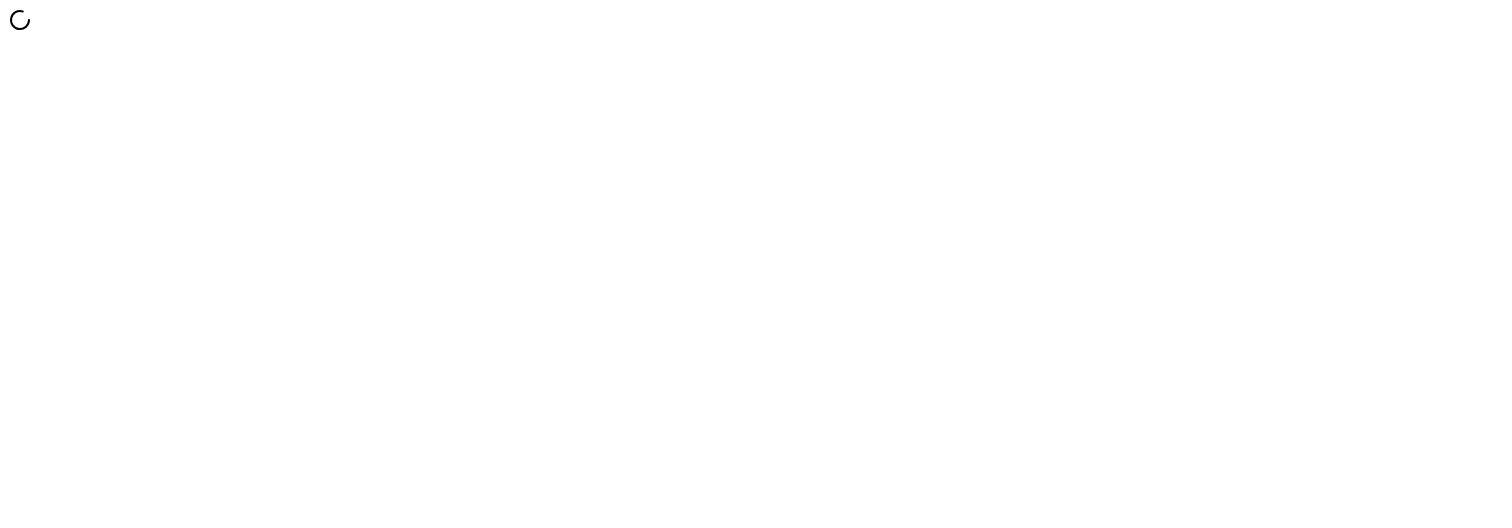 scroll, scrollTop: 0, scrollLeft: 0, axis: both 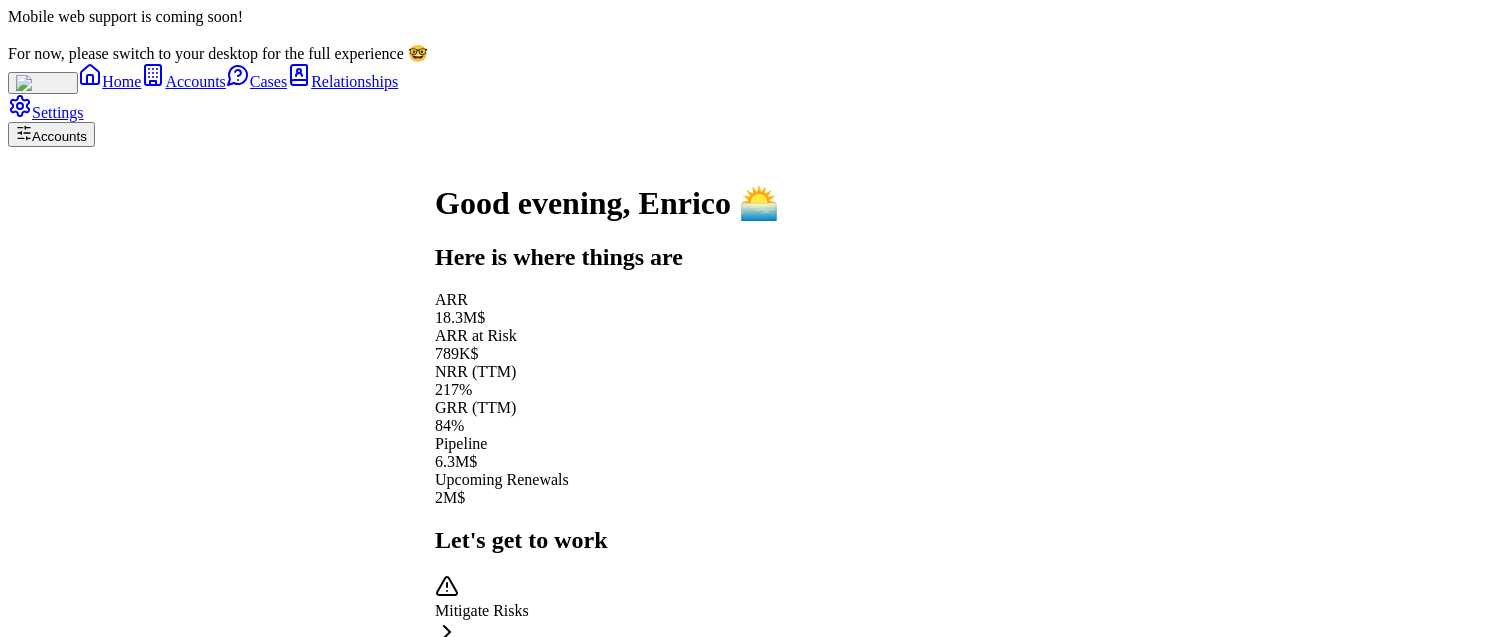 click on "Client Prep" at bounding box center [607, 907] 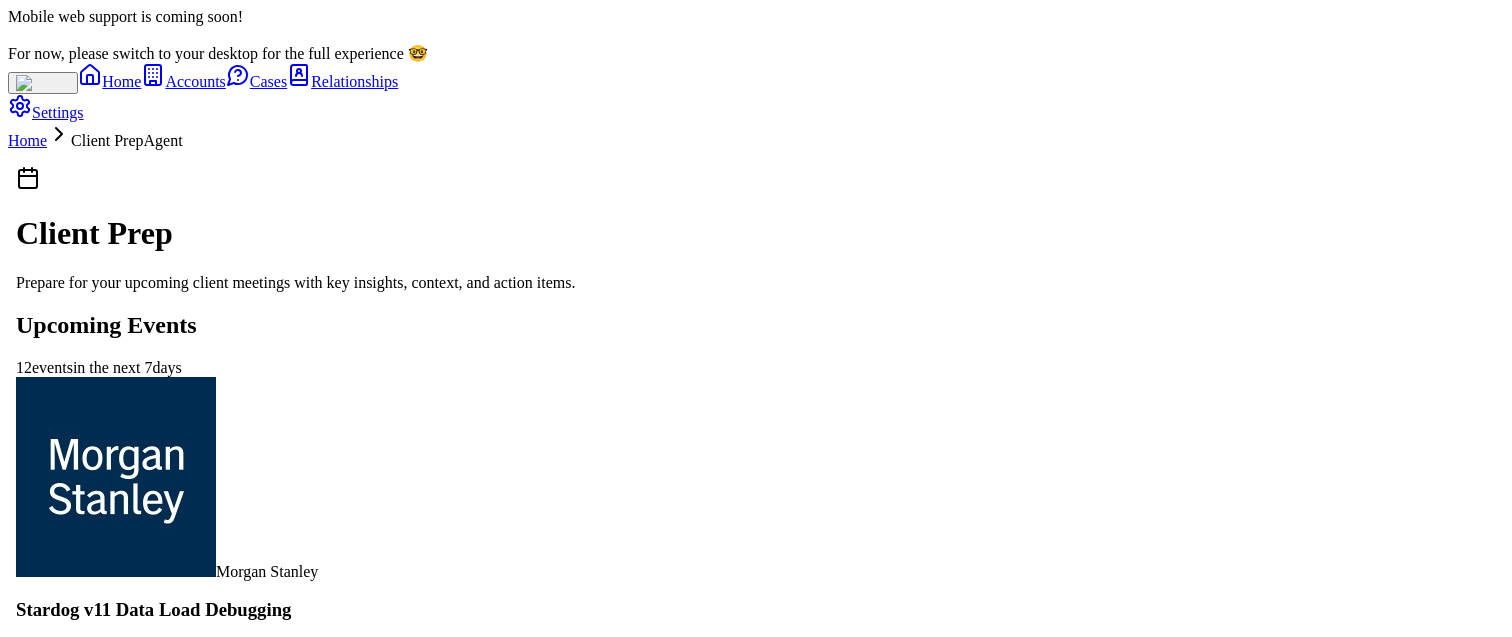 scroll, scrollTop: -2737, scrollLeft: 0, axis: vertical 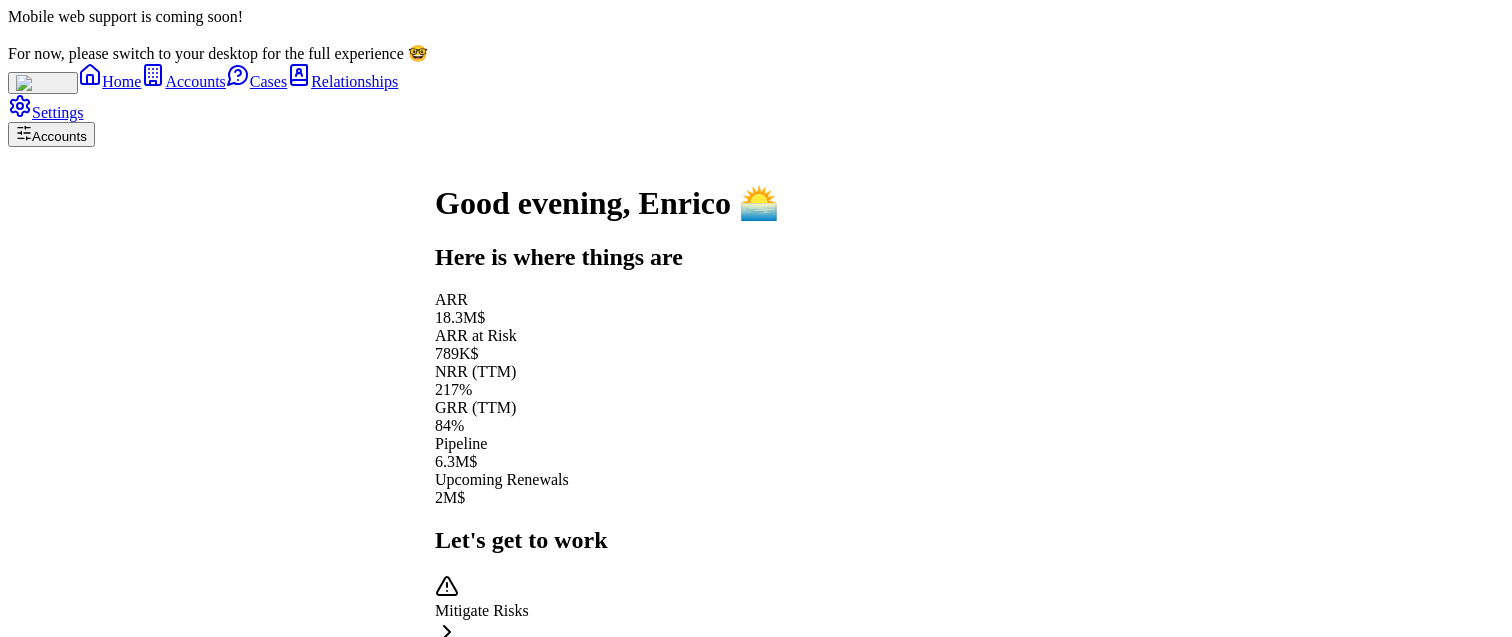 click on "Internal Prep" at bounding box center [607, 981] 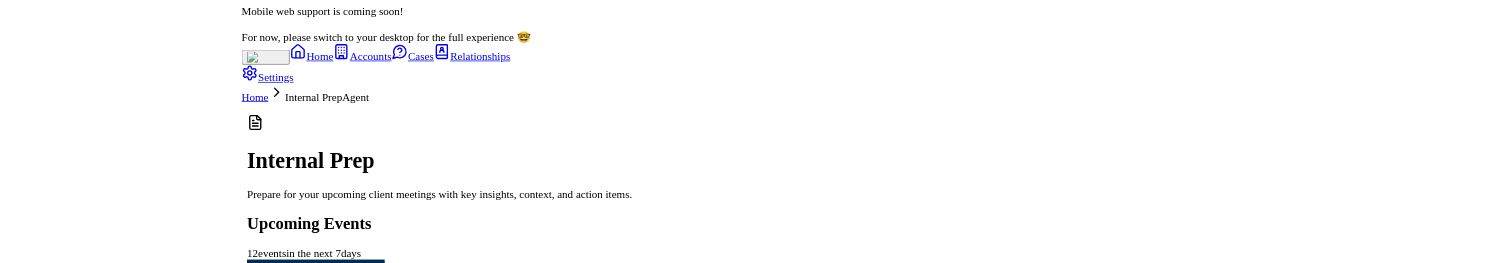 scroll, scrollTop: -3127, scrollLeft: 0, axis: vertical 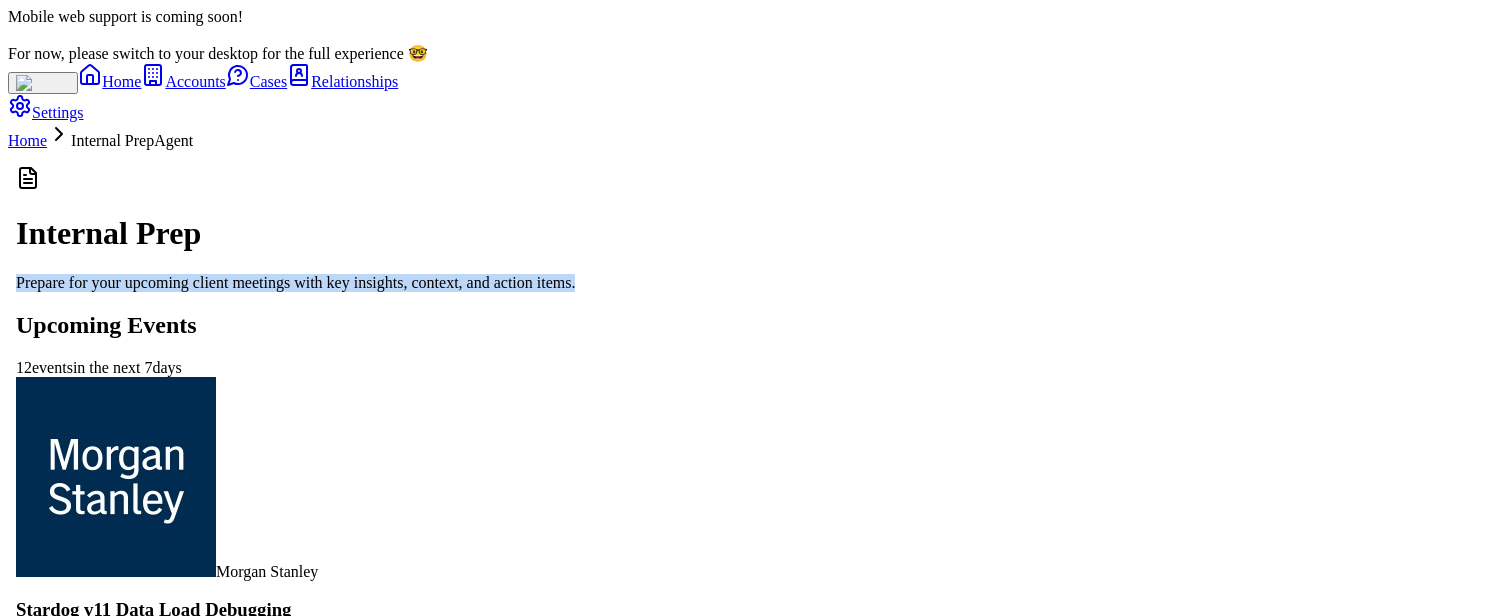 drag, startPoint x: 244, startPoint y: 156, endPoint x: 911, endPoint y: 156, distance: 667 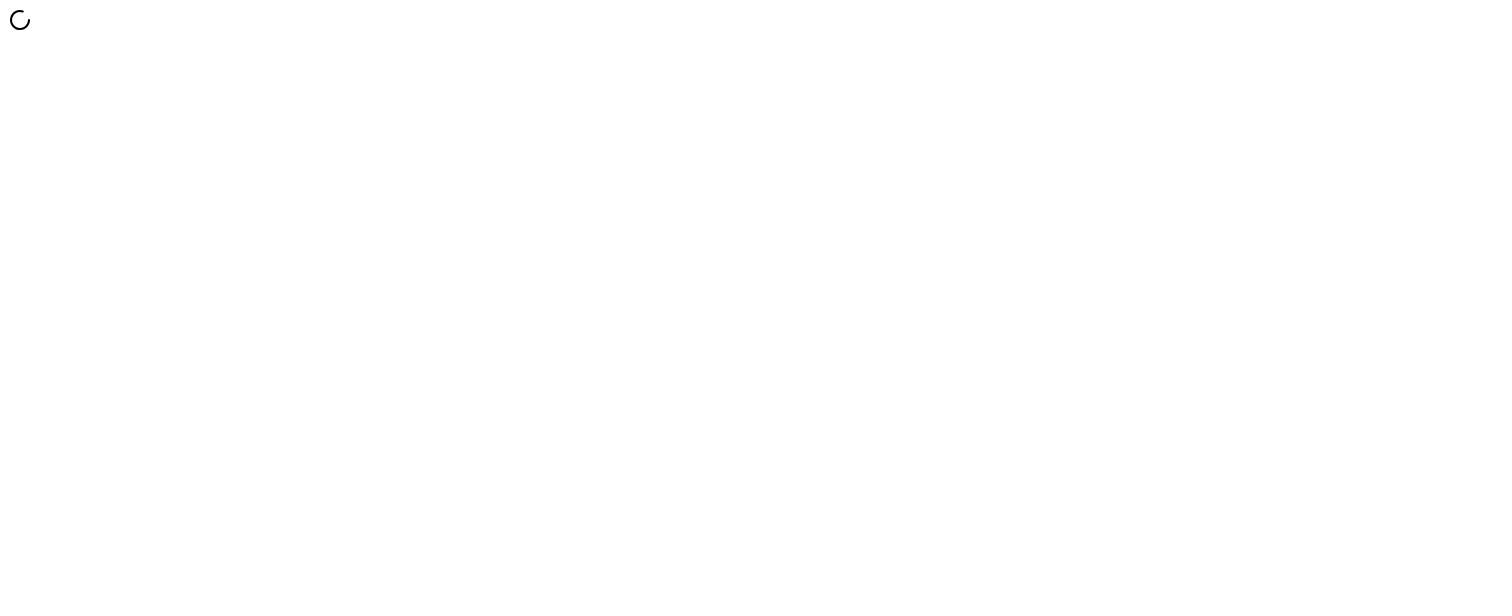 scroll, scrollTop: 0, scrollLeft: 0, axis: both 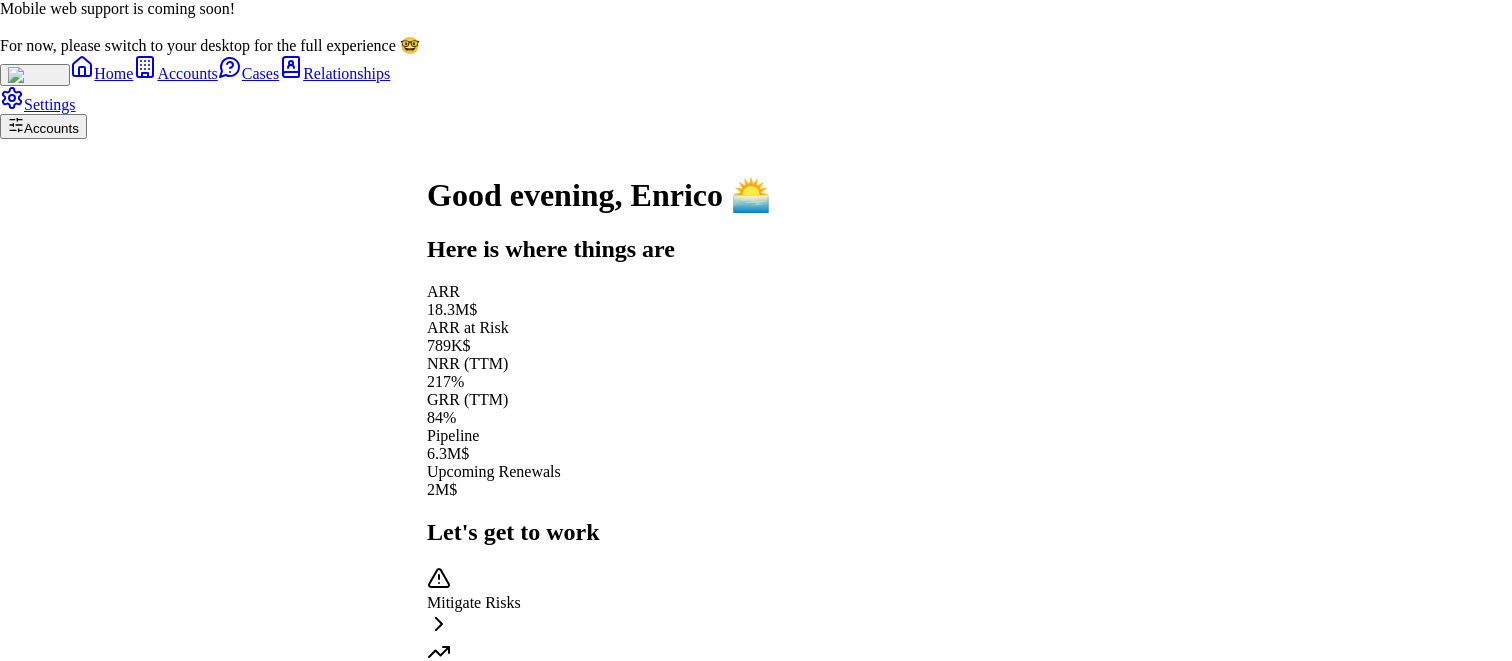 click 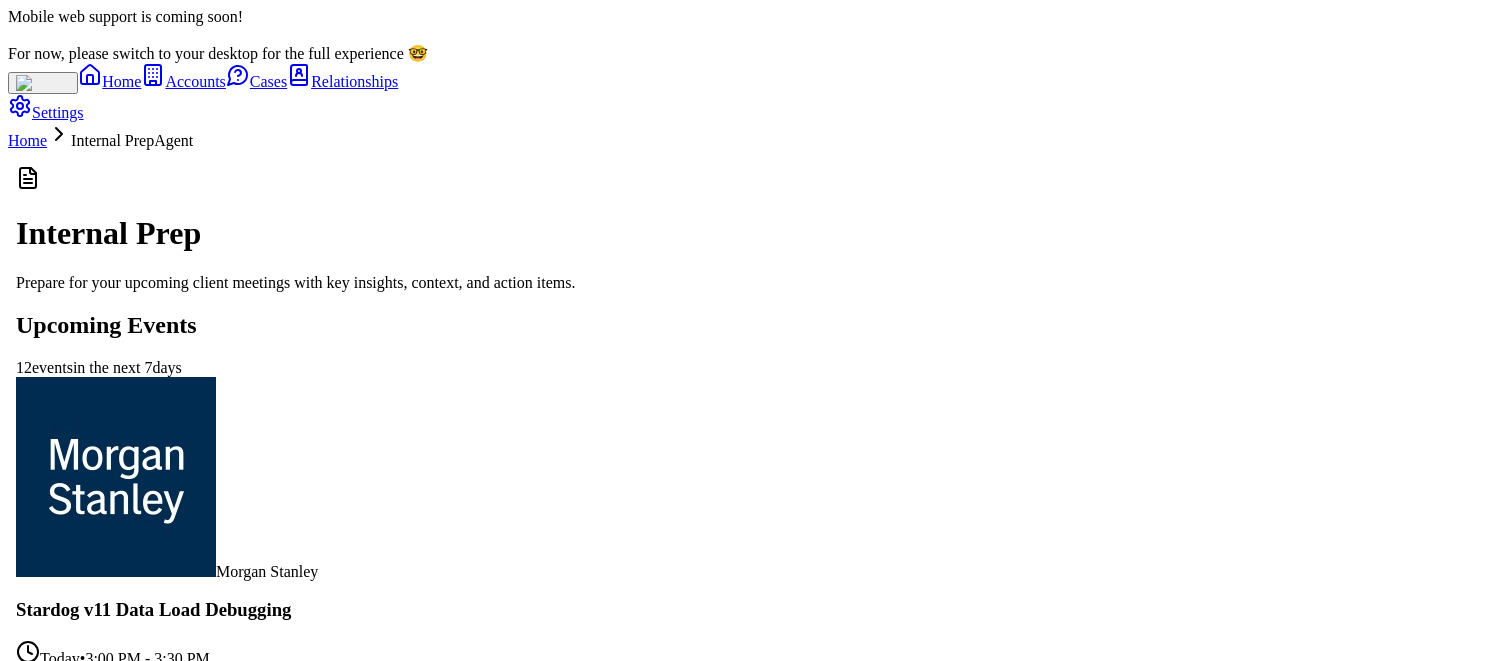 scroll, scrollTop: -2713, scrollLeft: 0, axis: vertical 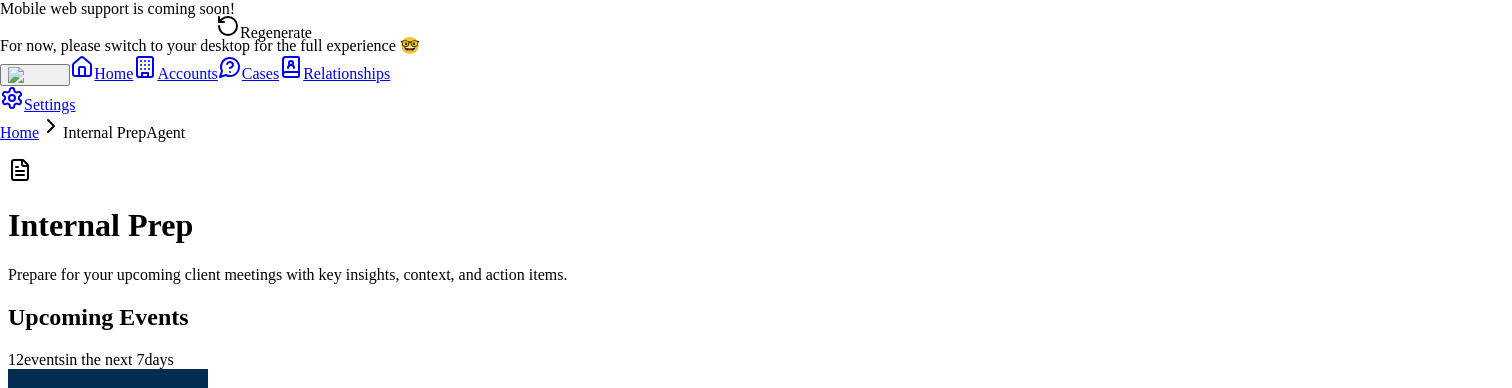 click on "Regenerate" at bounding box center [264, 28] 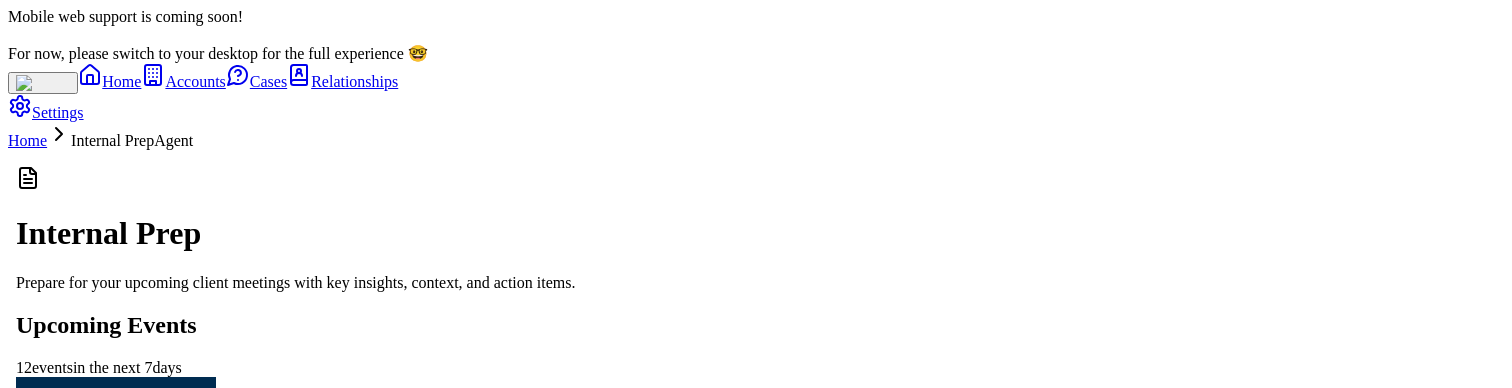 click at bounding box center (85, 9311) 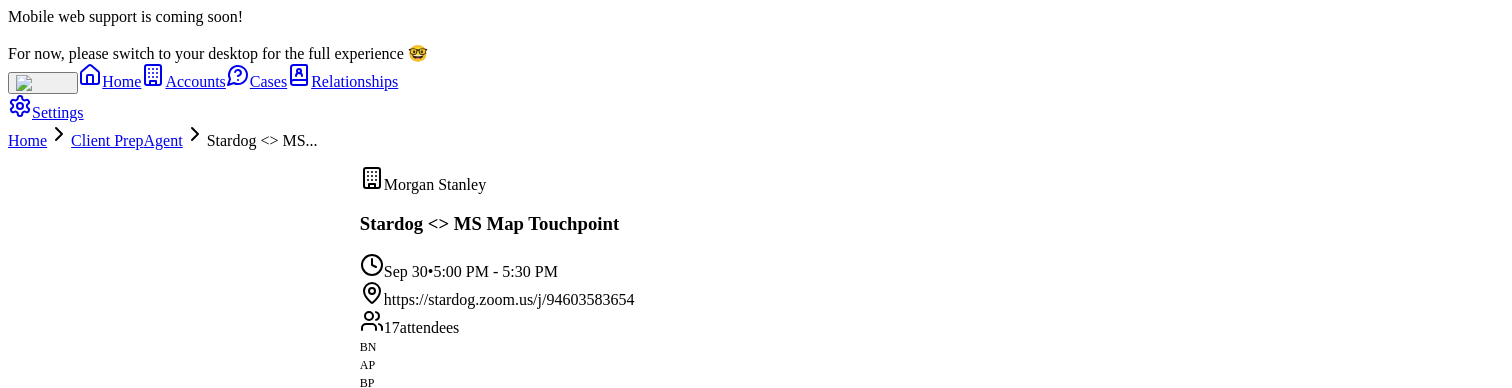 scroll, scrollTop: -357, scrollLeft: 0, axis: vertical 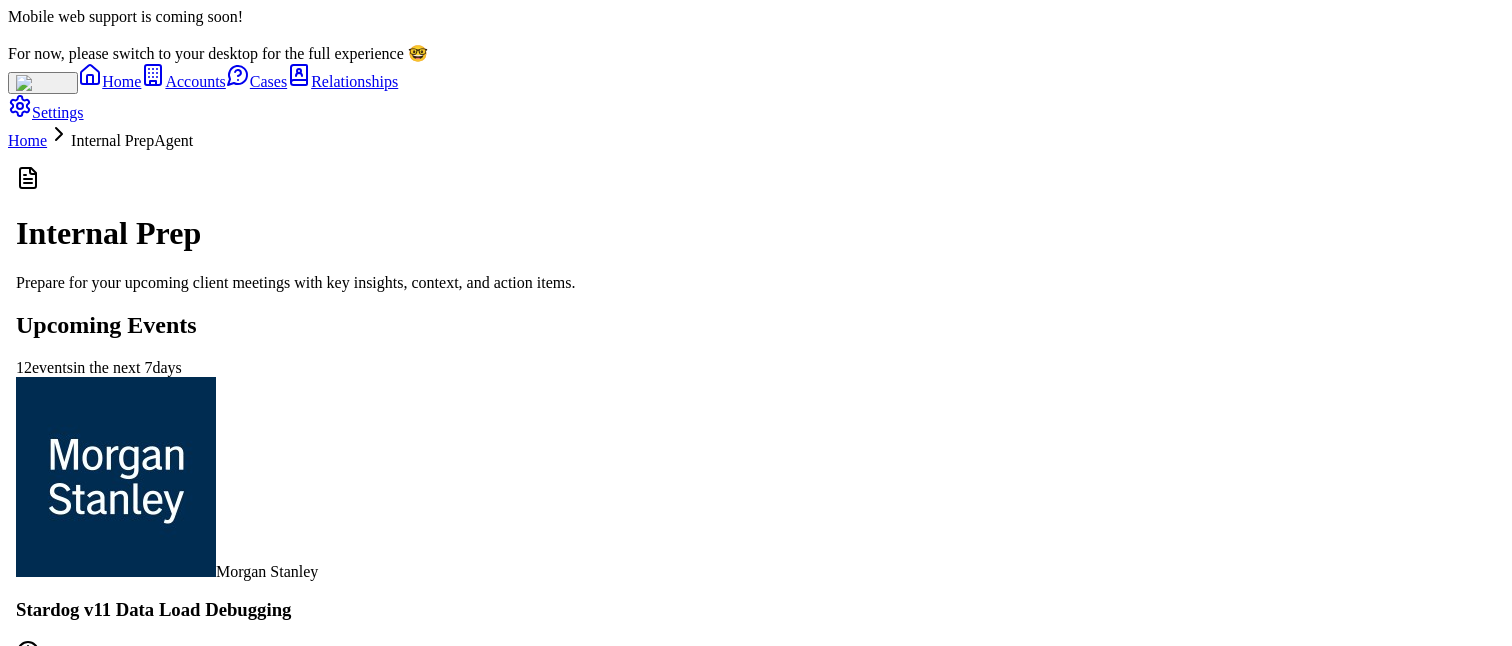 click on "Prepare for Meeting" at bounding box center [95, 6391] 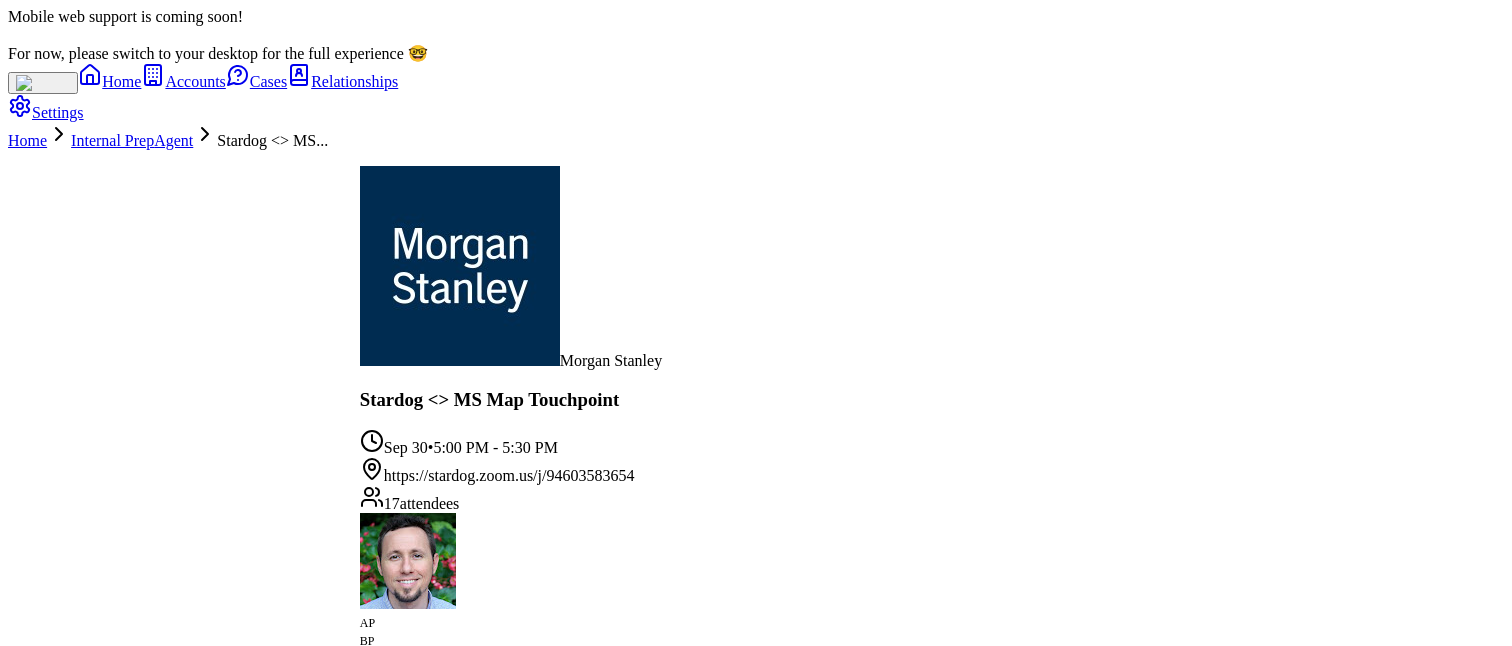 scroll, scrollTop: 0, scrollLeft: 0, axis: both 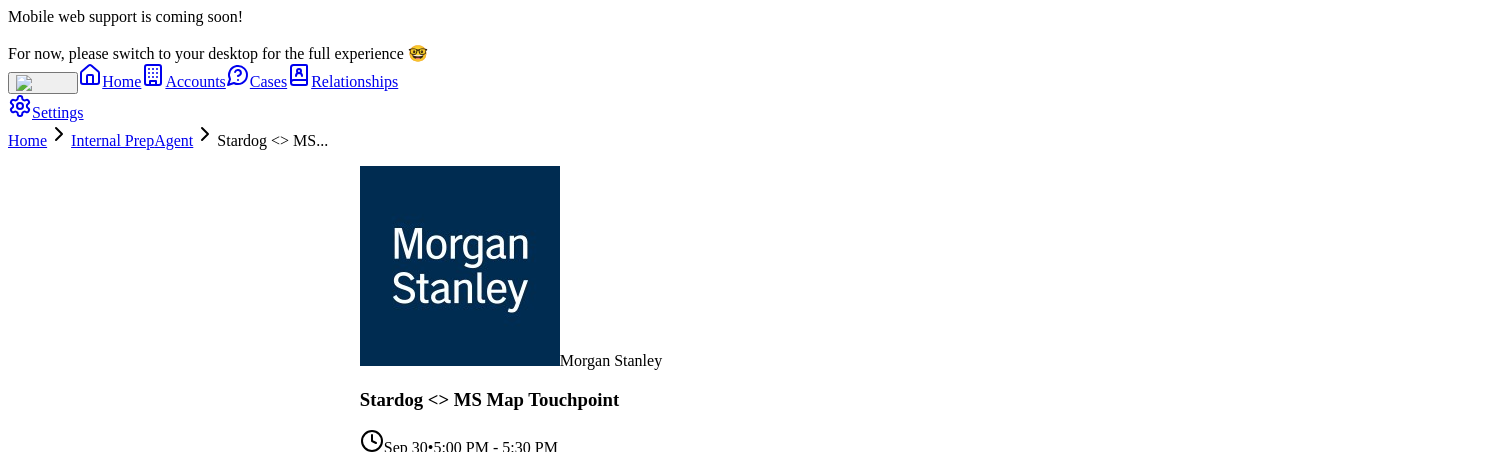 click on "Prepare for Meeting" at bounding box center [439, 1510] 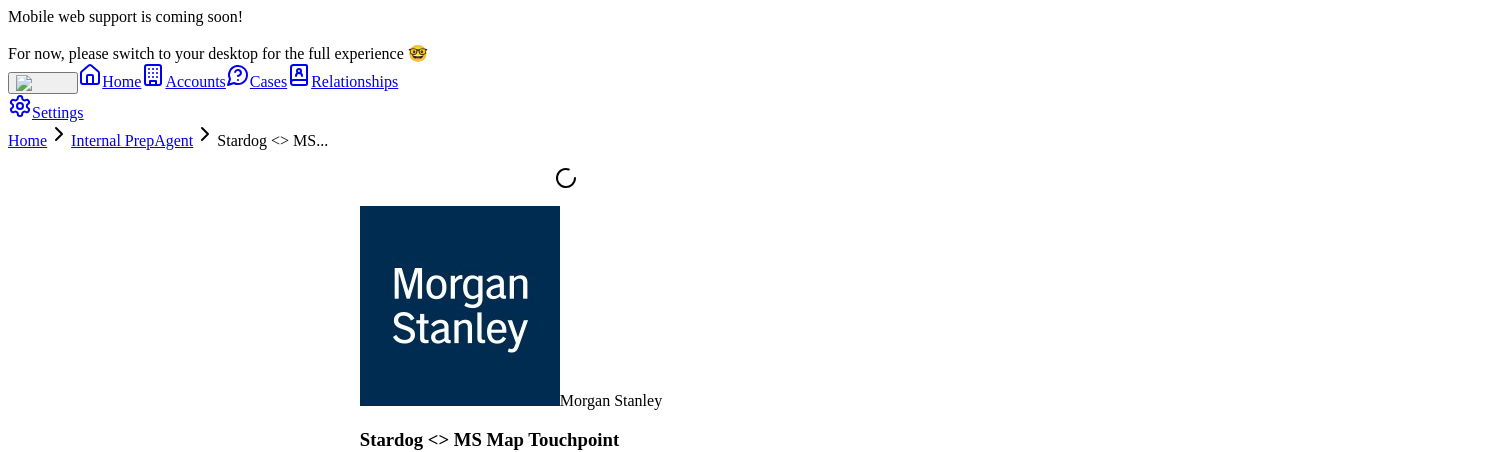 scroll, scrollTop: 0, scrollLeft: 0, axis: both 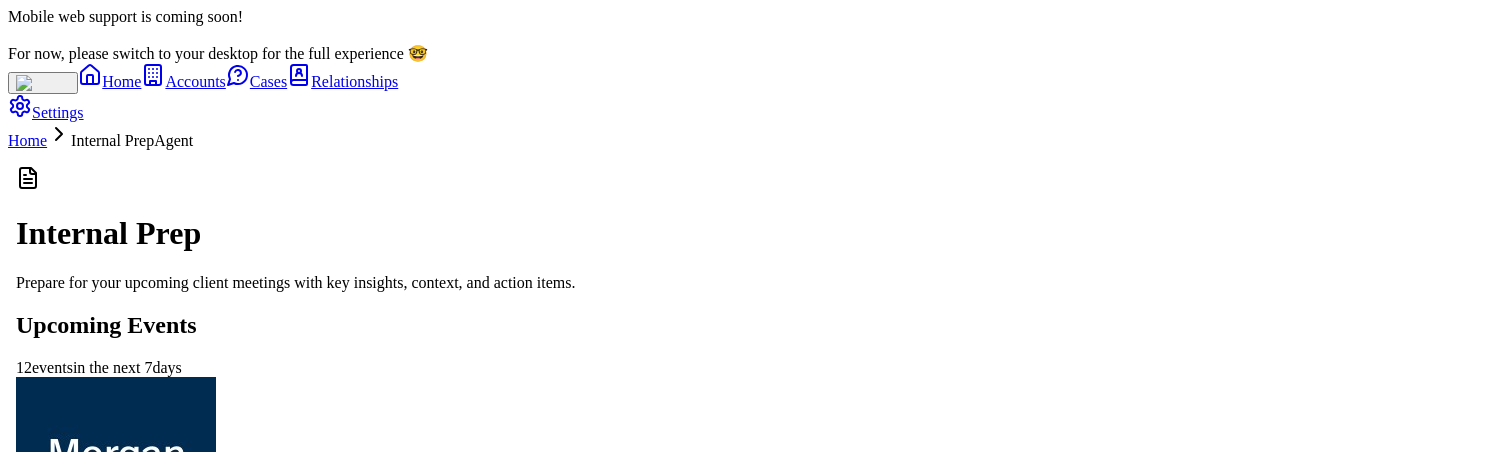 click on "Prepare for Meeting" at bounding box center [95, 6391] 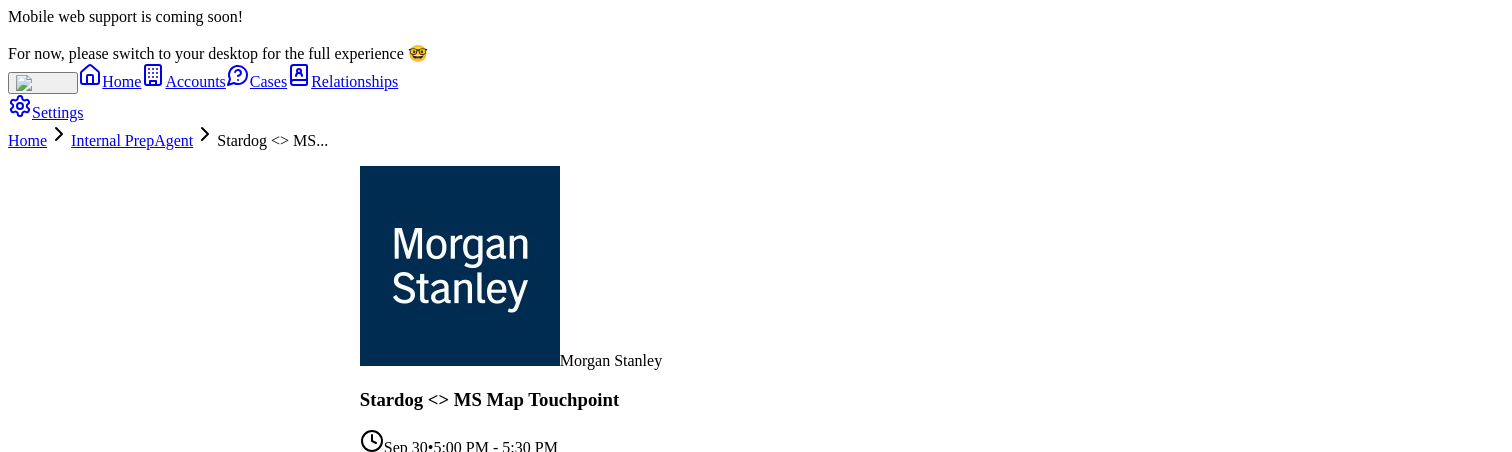 scroll, scrollTop: 0, scrollLeft: 0, axis: both 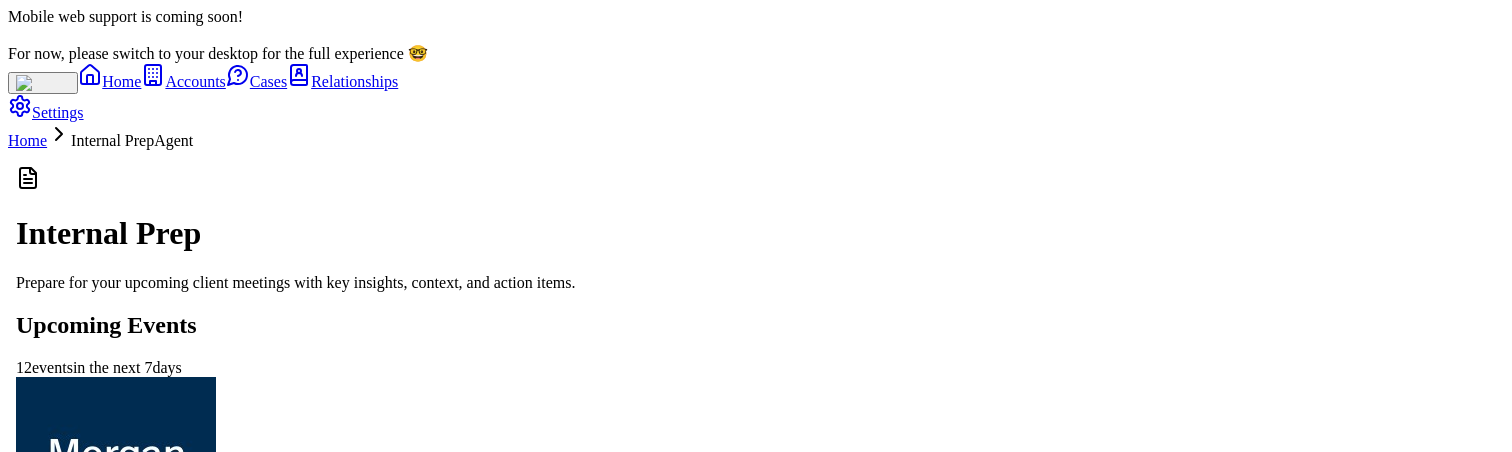 click on "Prepare for Meeting" at bounding box center (95, 9230) 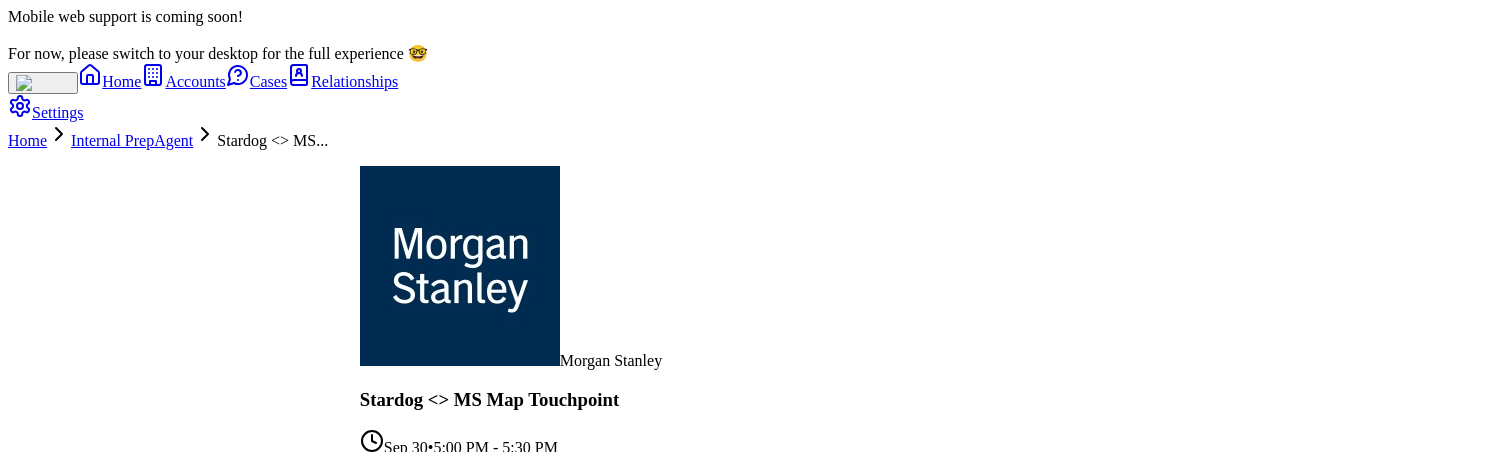 scroll, scrollTop: -293, scrollLeft: 0, axis: vertical 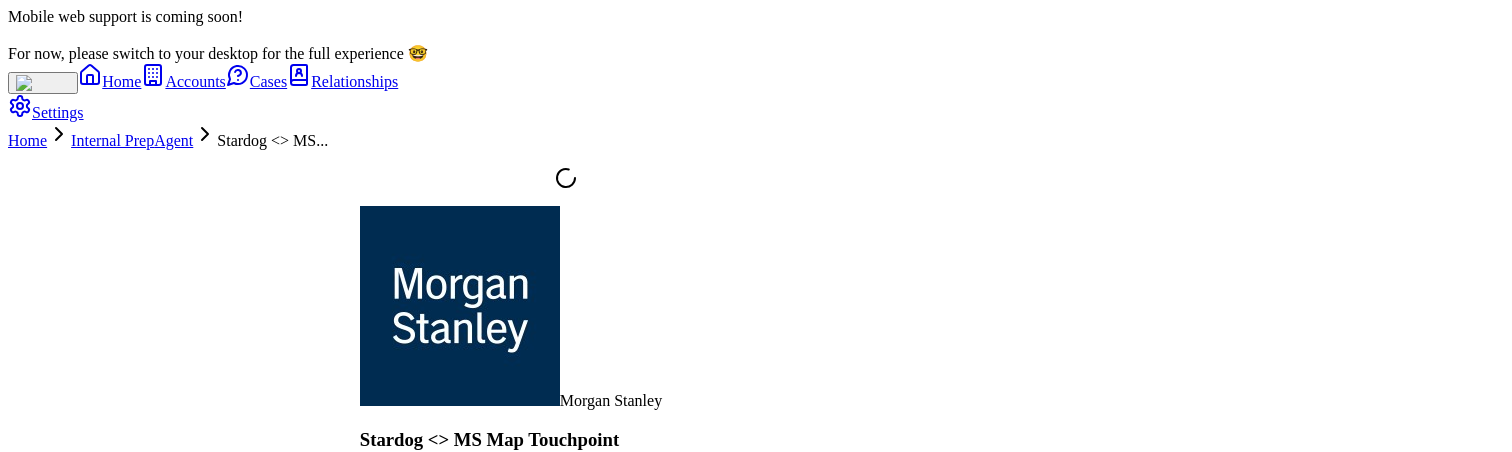 type on "**********" 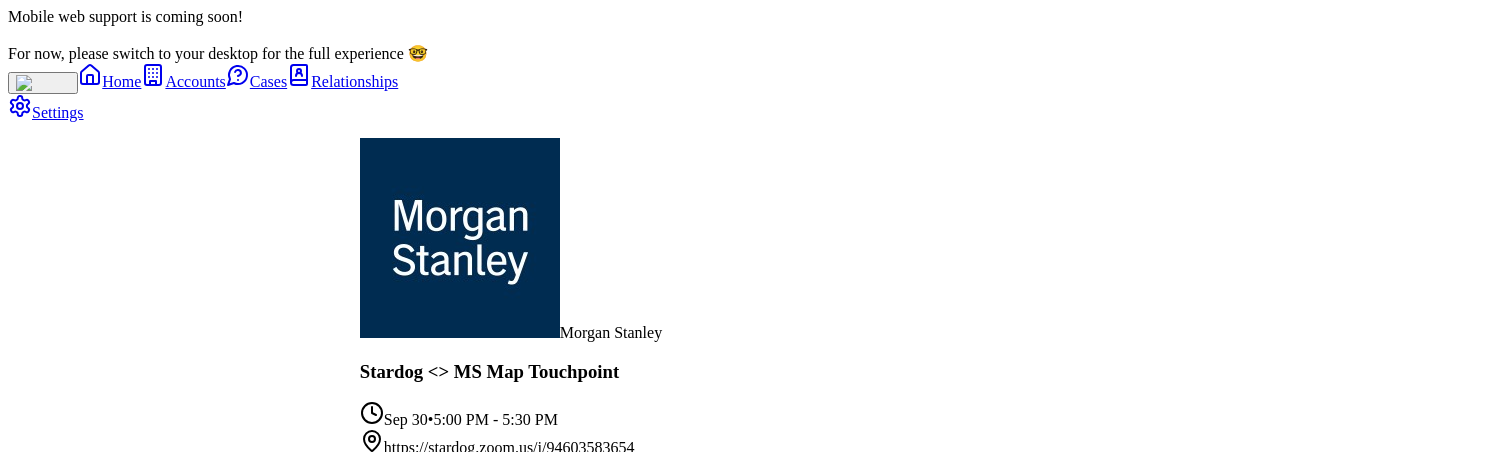 scroll, scrollTop: 0, scrollLeft: 0, axis: both 